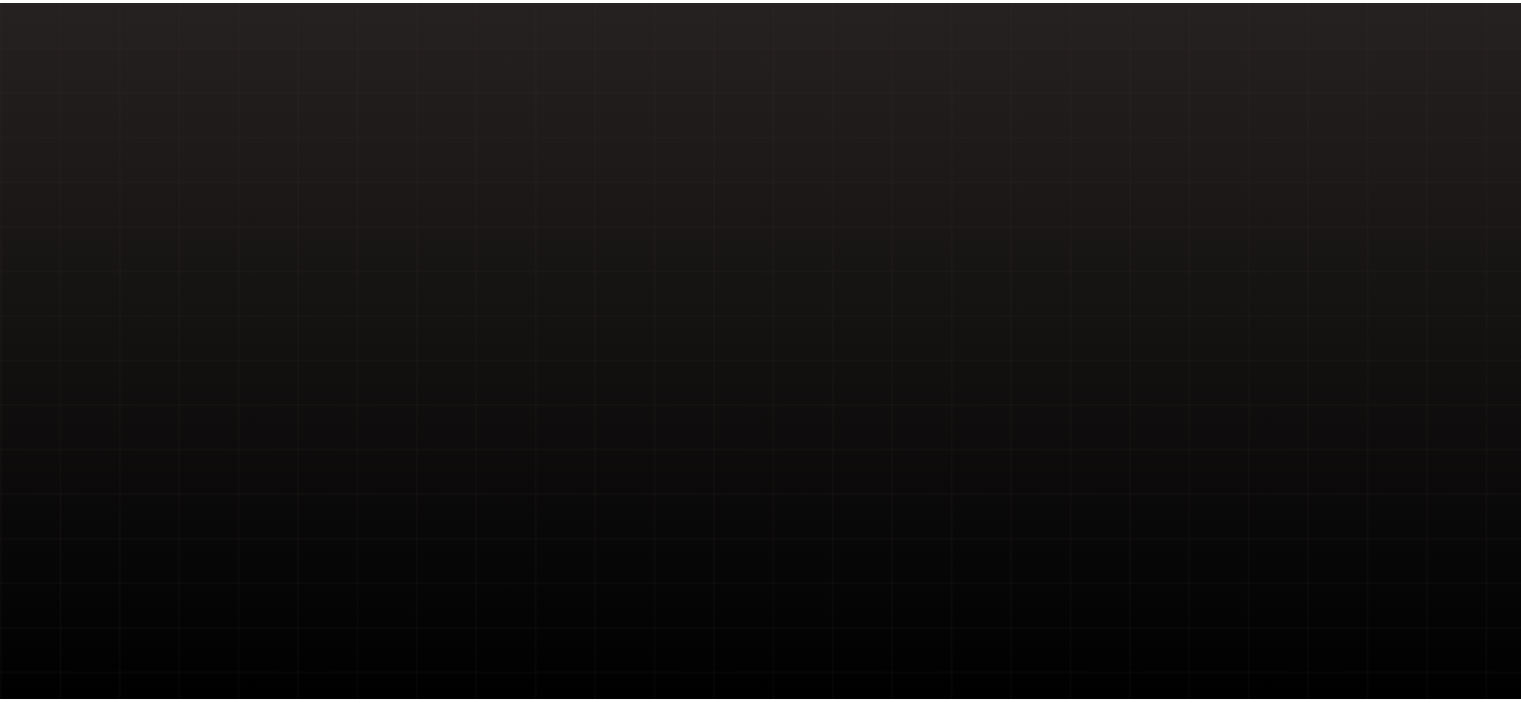 scroll, scrollTop: 0, scrollLeft: 0, axis: both 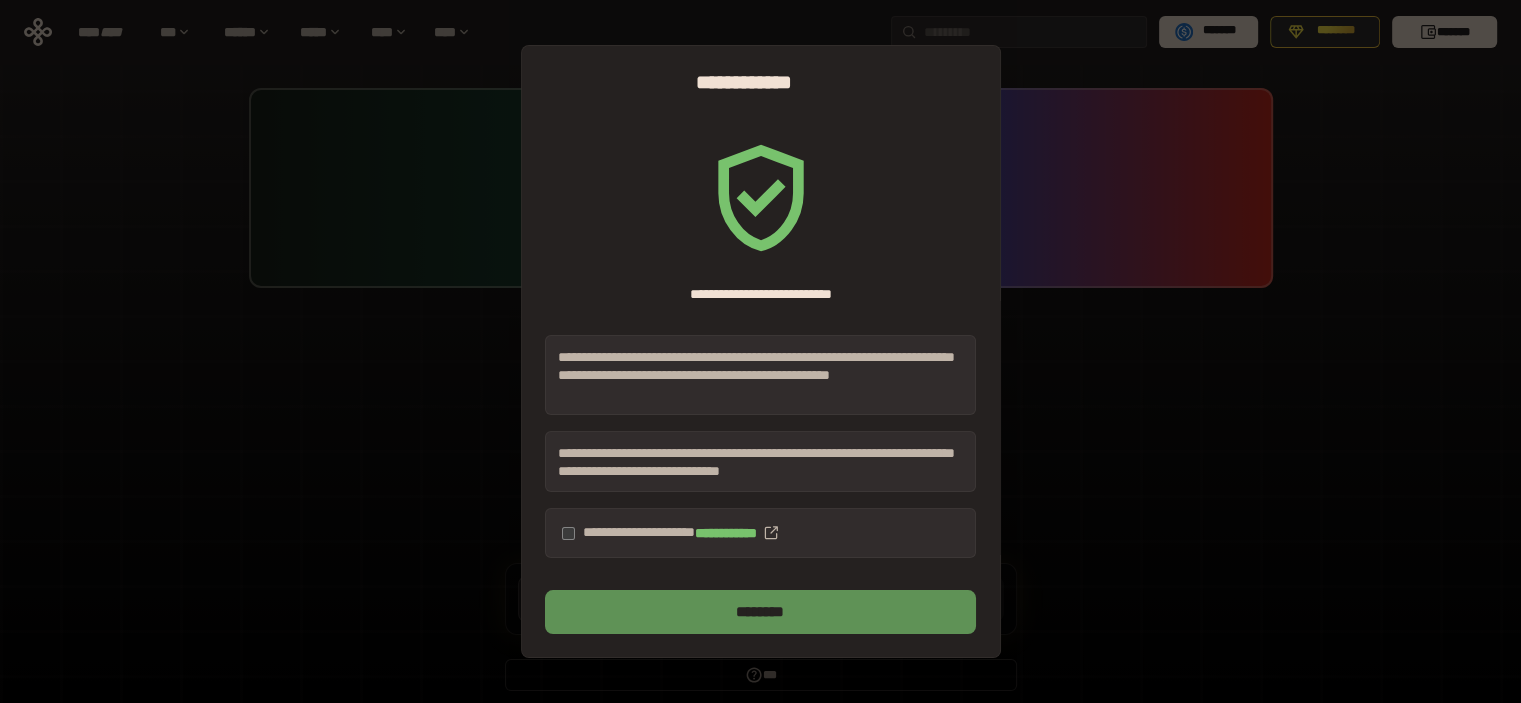 click on "********" at bounding box center [760, 612] 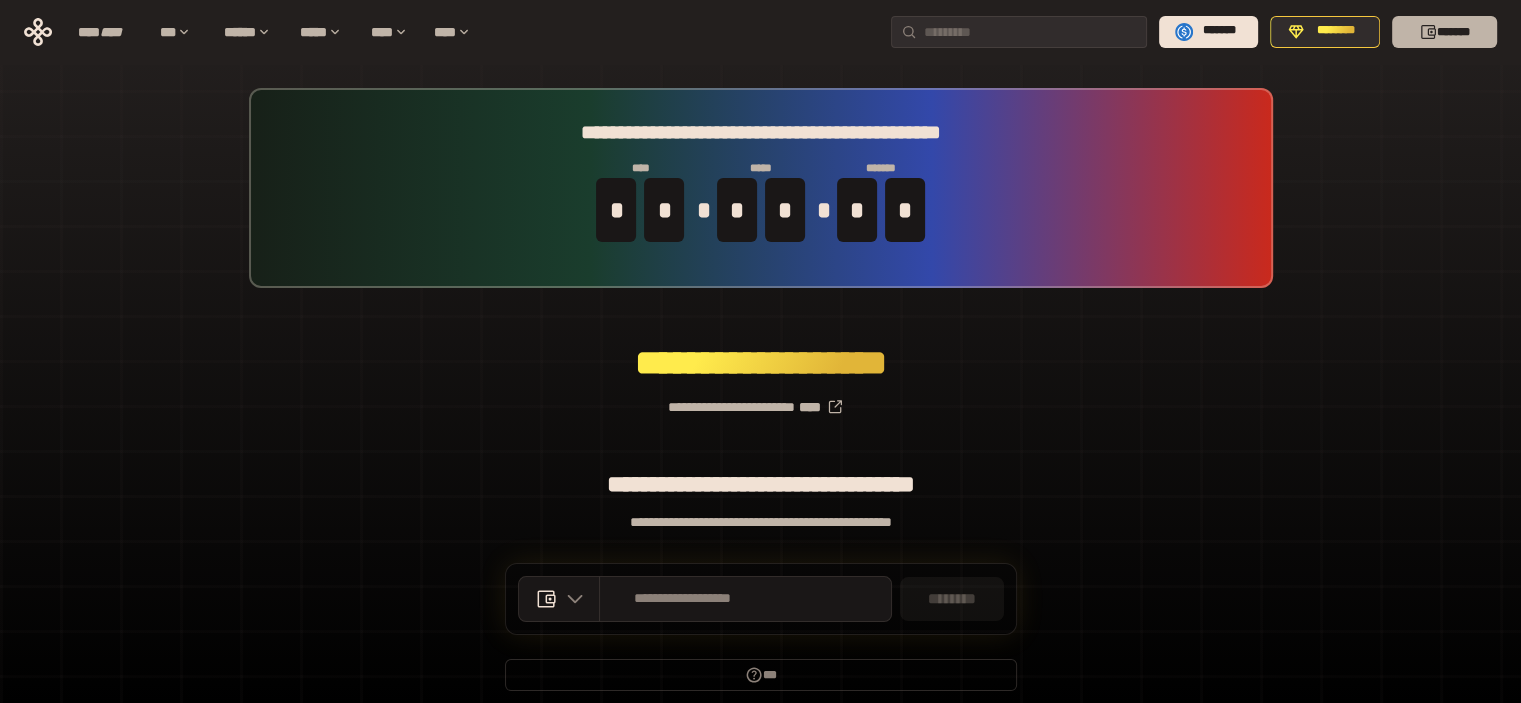 click on "*******" at bounding box center (1444, 32) 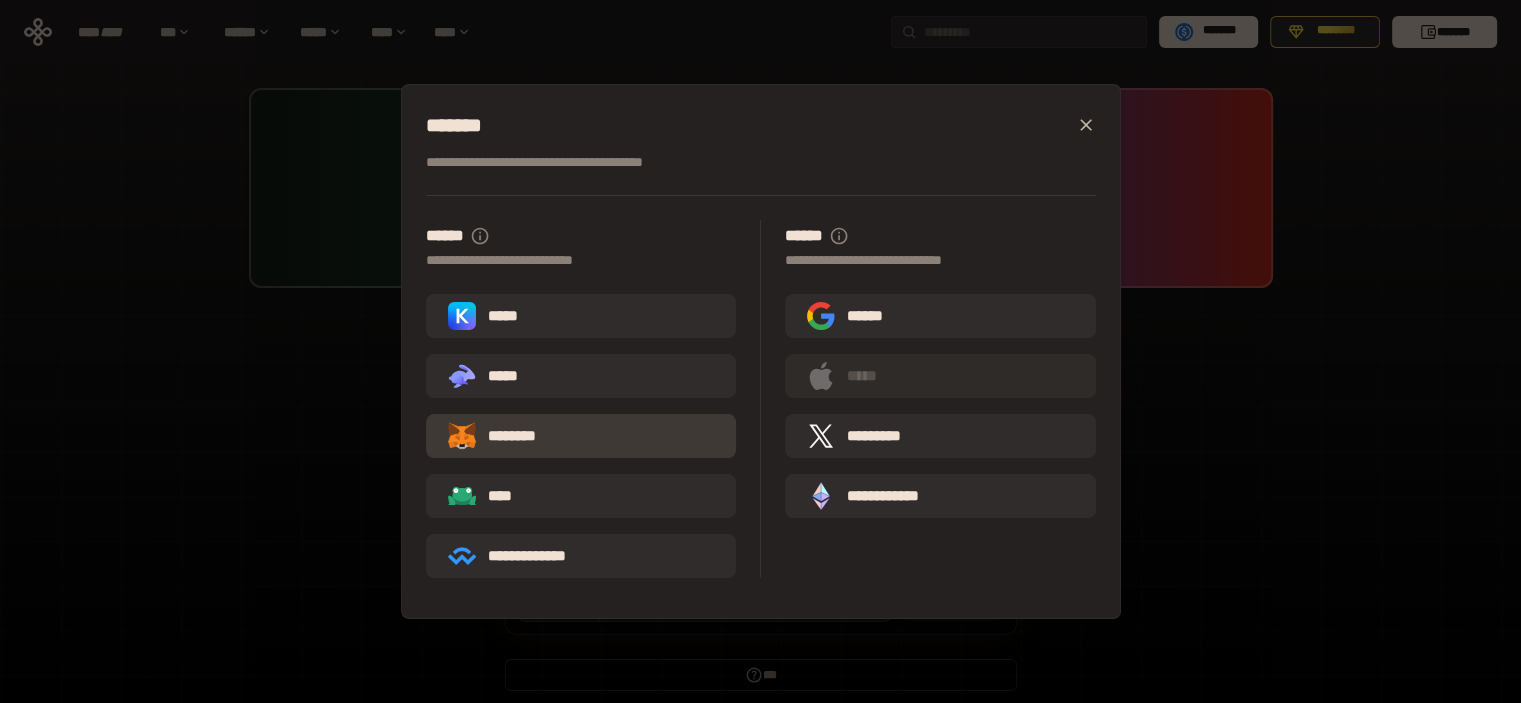 click on "********" at bounding box center [581, 436] 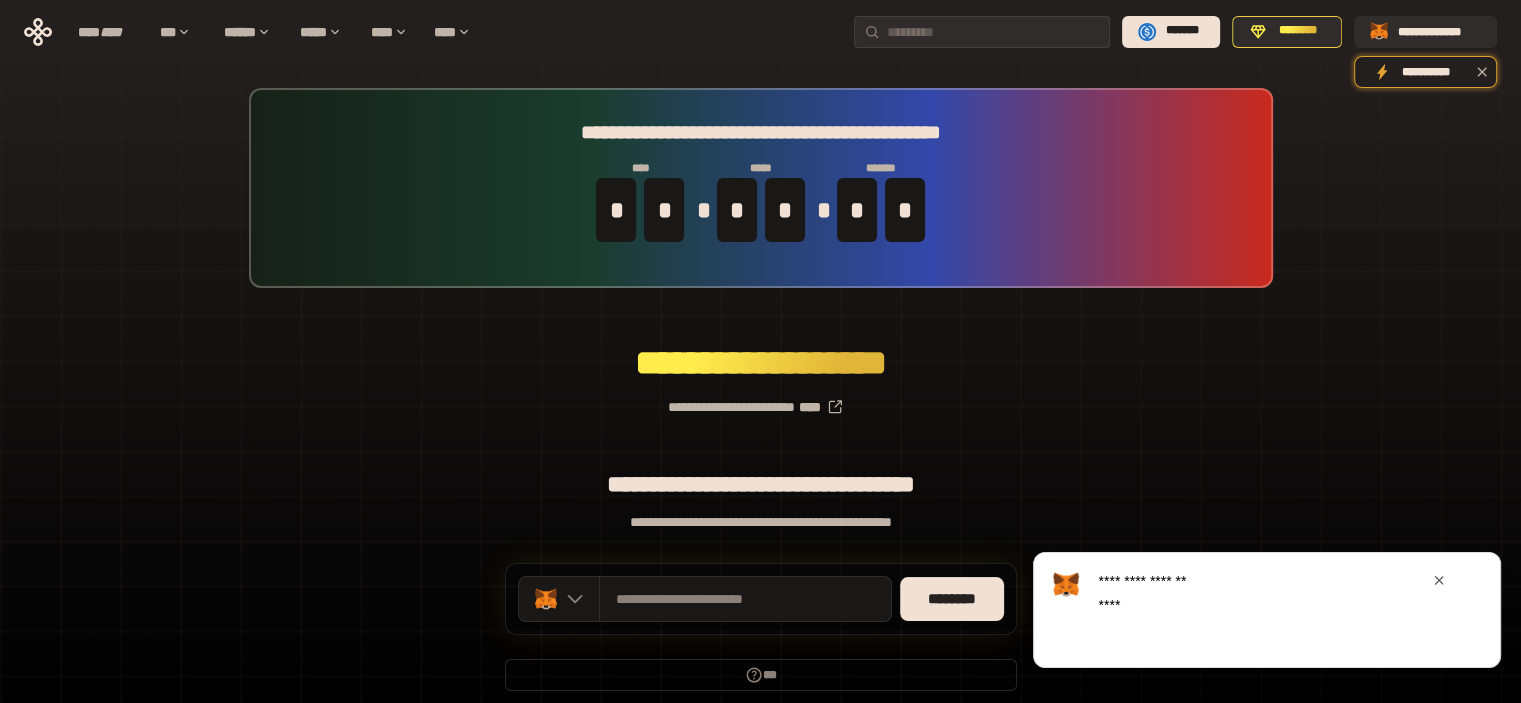 scroll, scrollTop: 0, scrollLeft: 0, axis: both 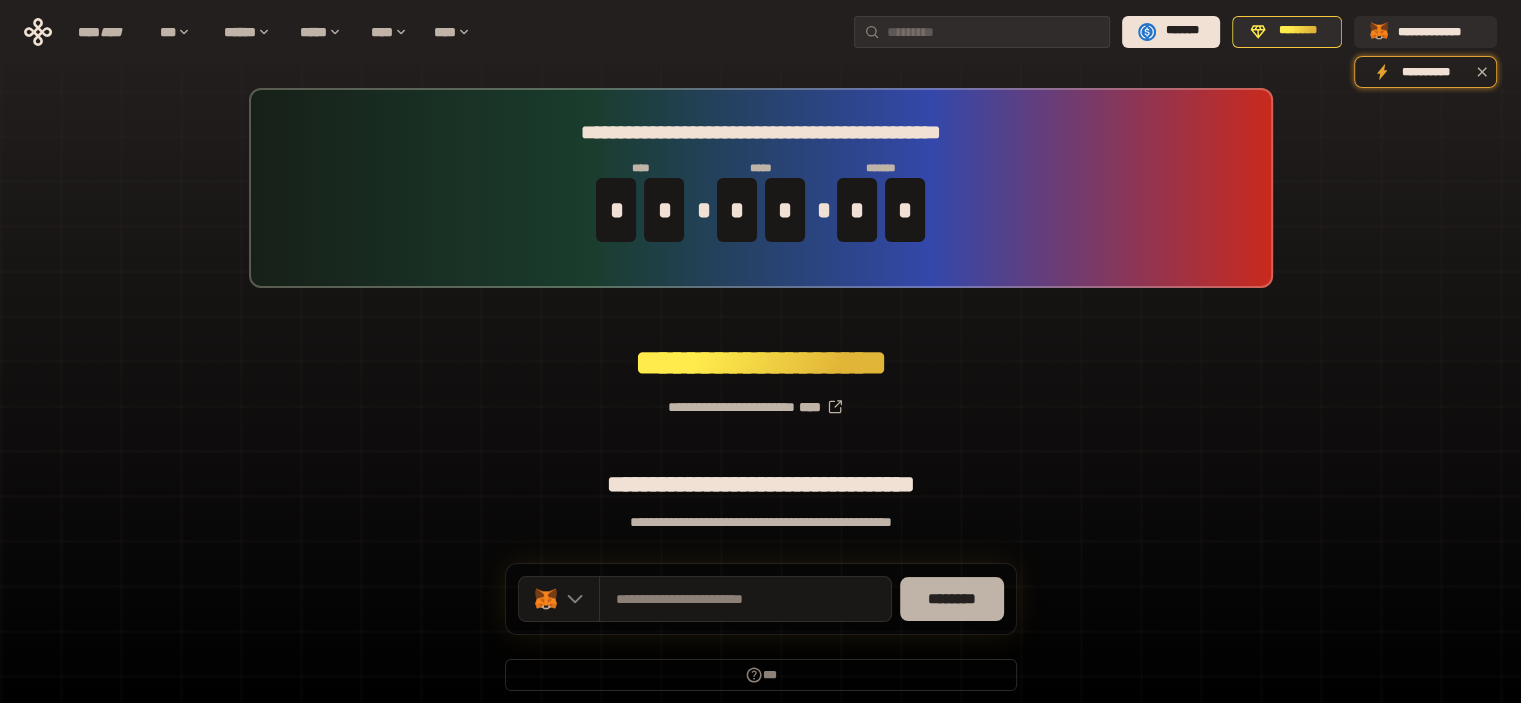 click on "********" at bounding box center [952, 599] 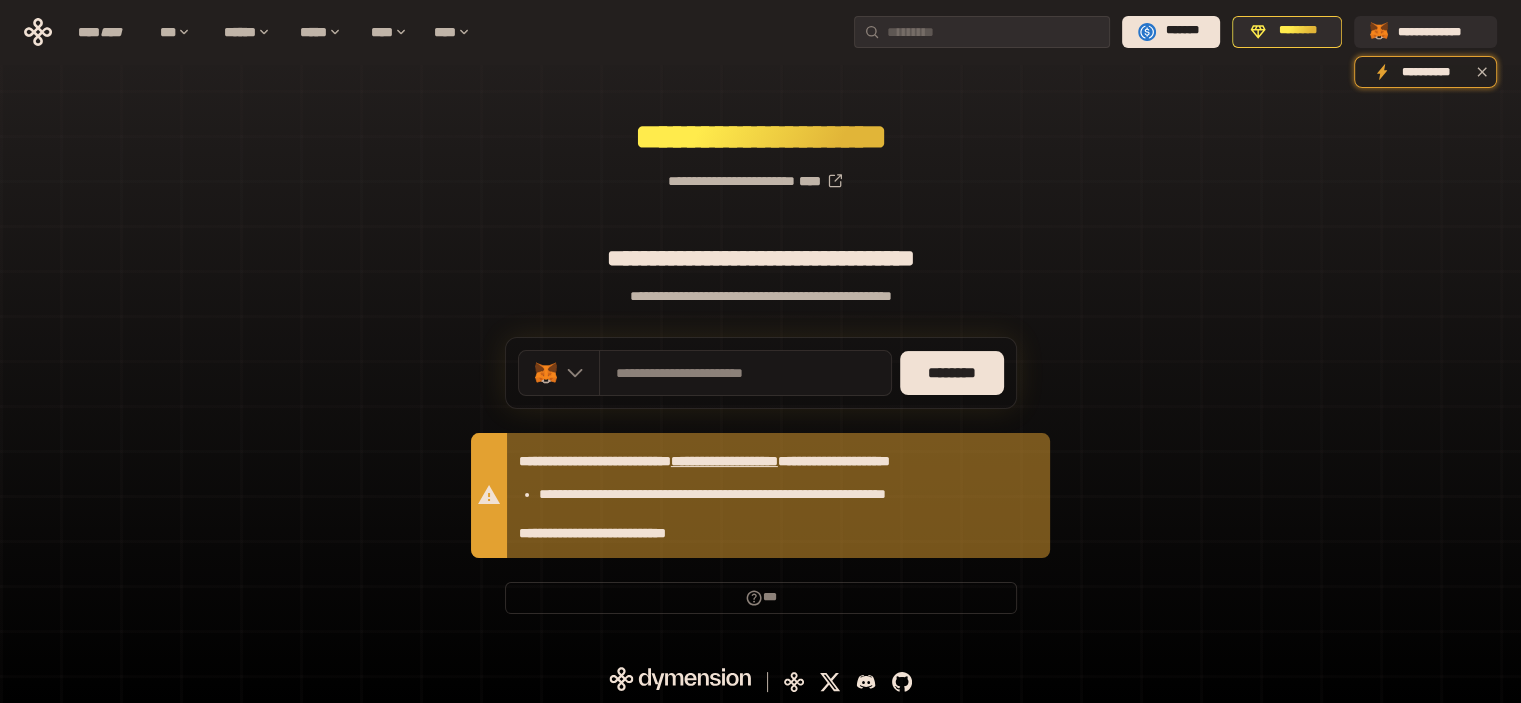 scroll, scrollTop: 228, scrollLeft: 0, axis: vertical 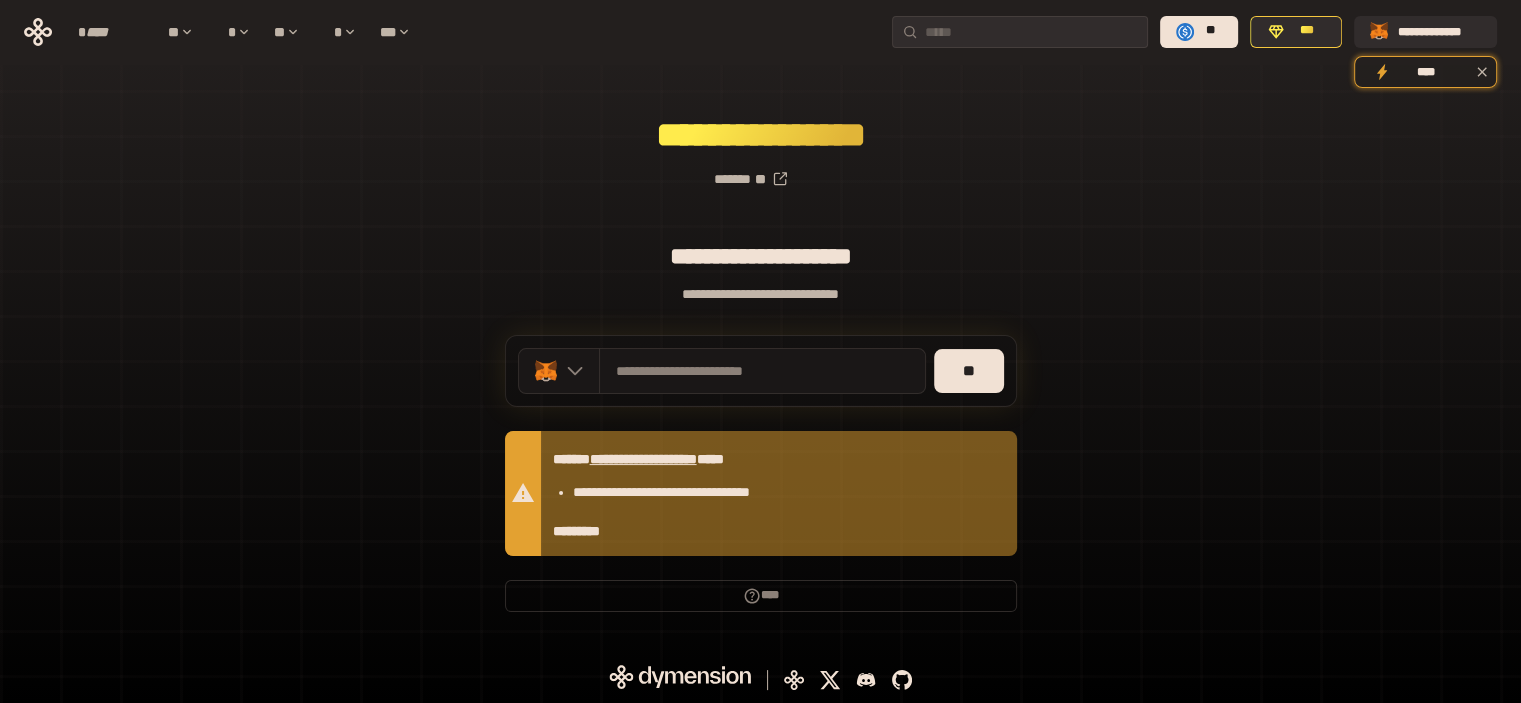 drag, startPoint x: 1456, startPoint y: 35, endPoint x: 1100, endPoint y: 176, distance: 382.906 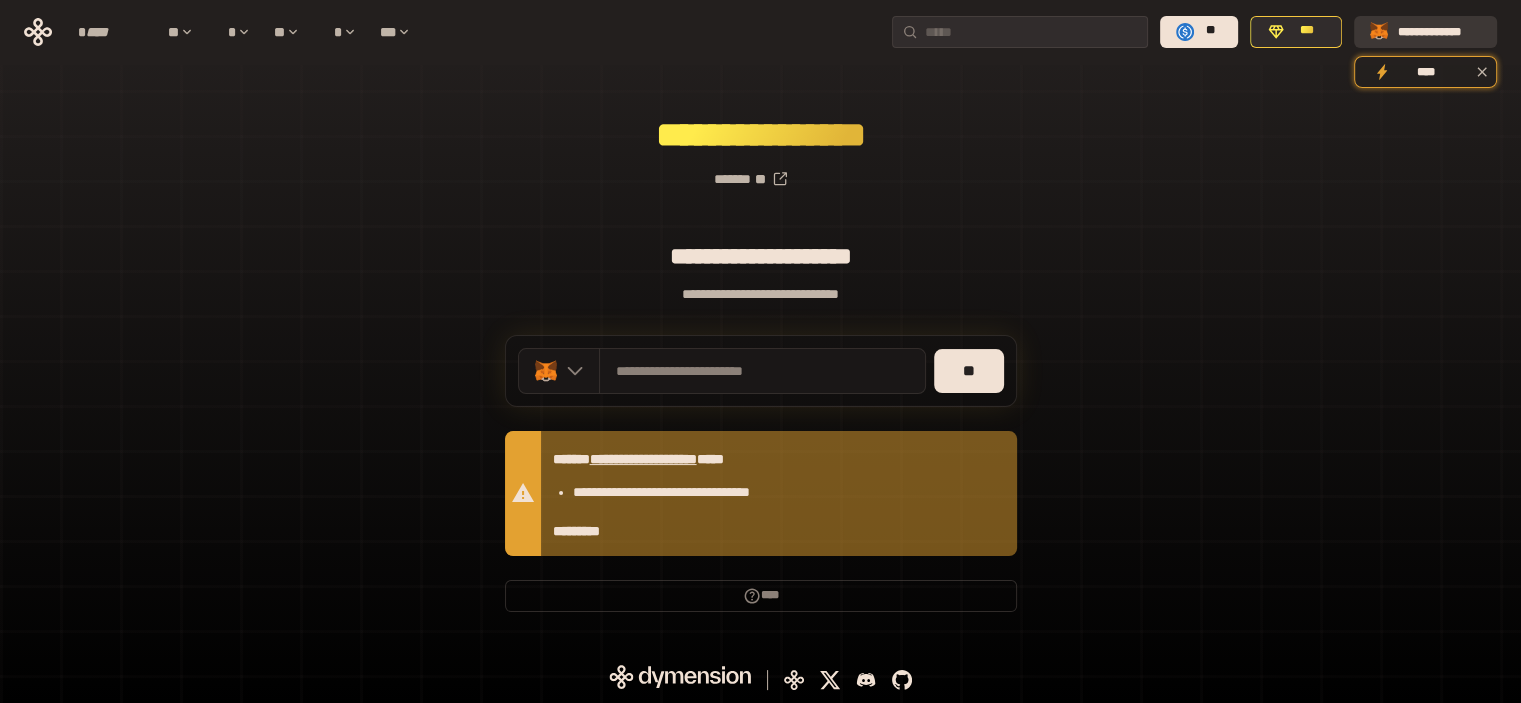 click on "**********" at bounding box center [1429, 32] 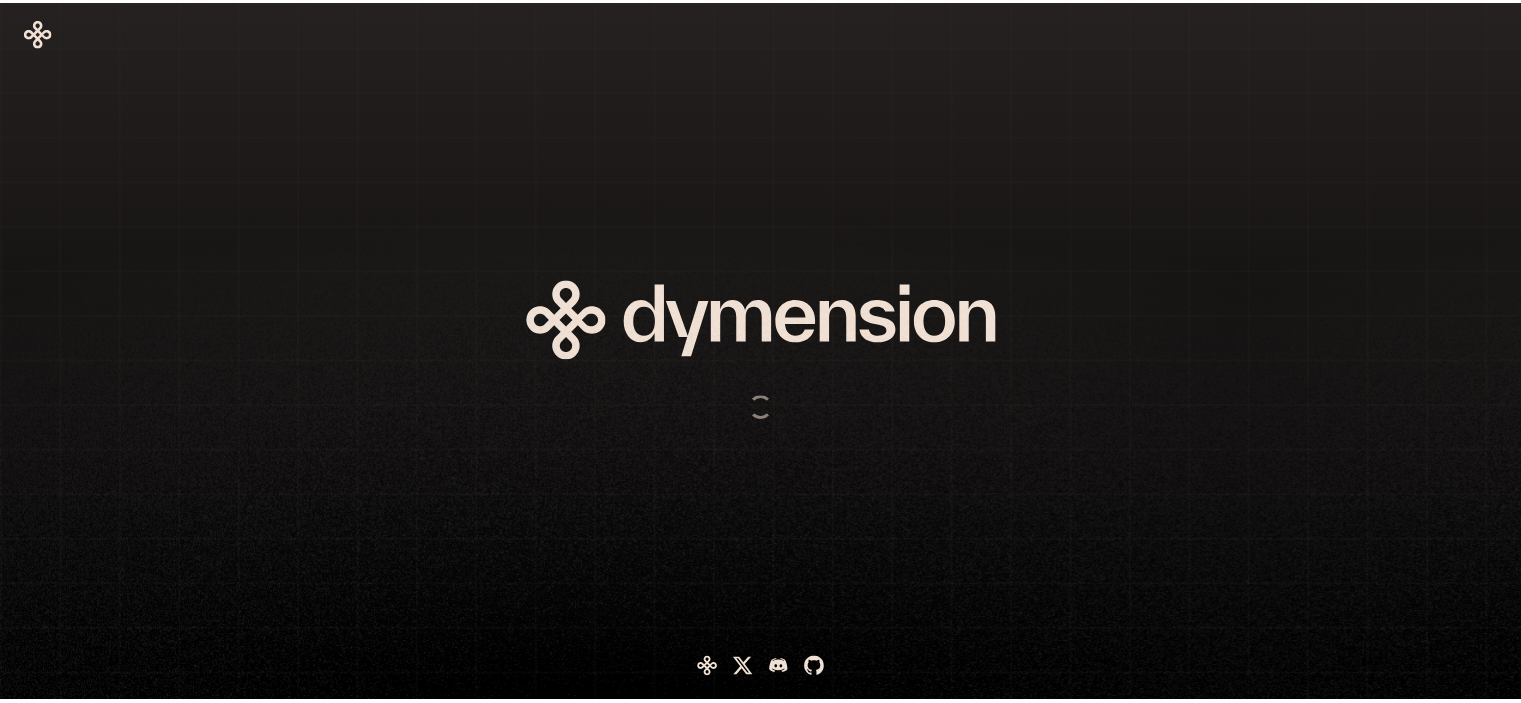 scroll, scrollTop: 0, scrollLeft: 0, axis: both 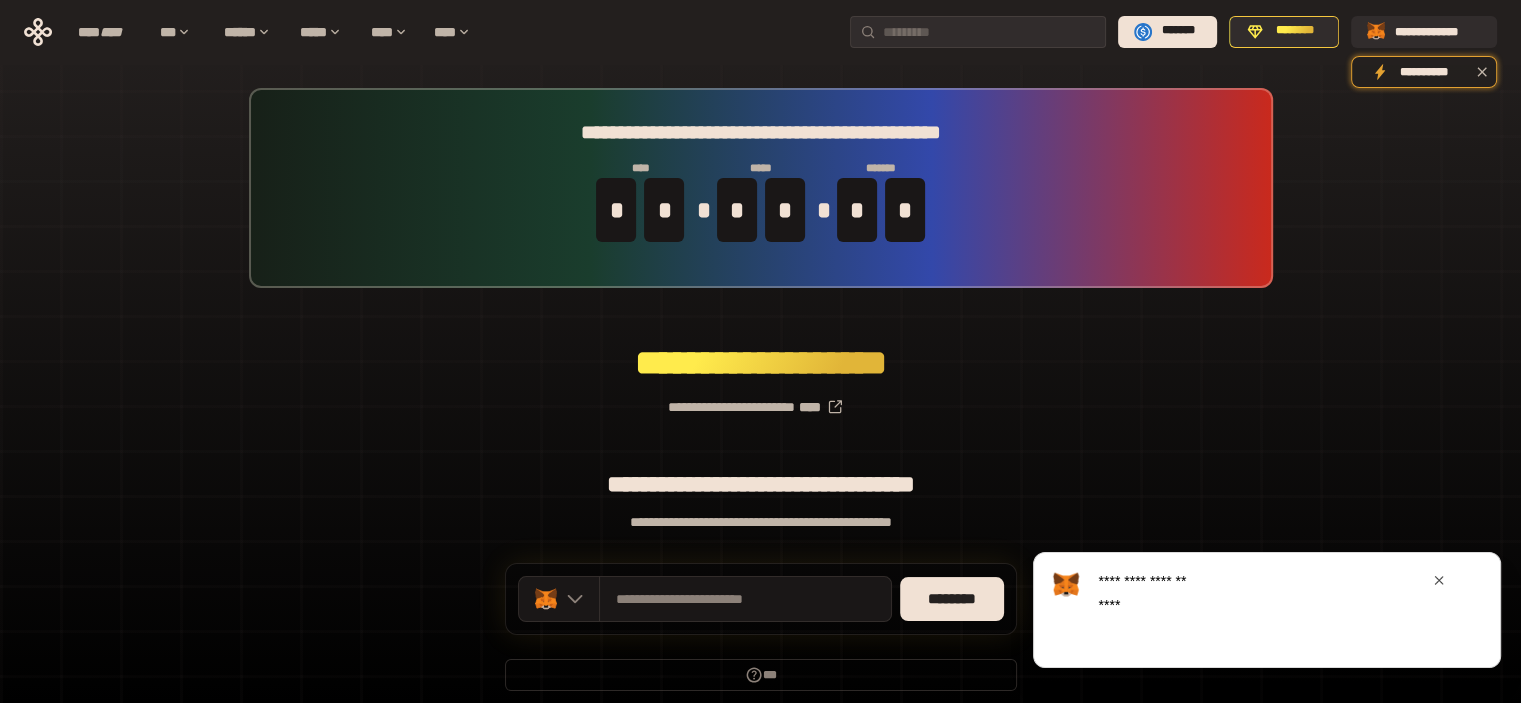 click at bounding box center [1439, 580] 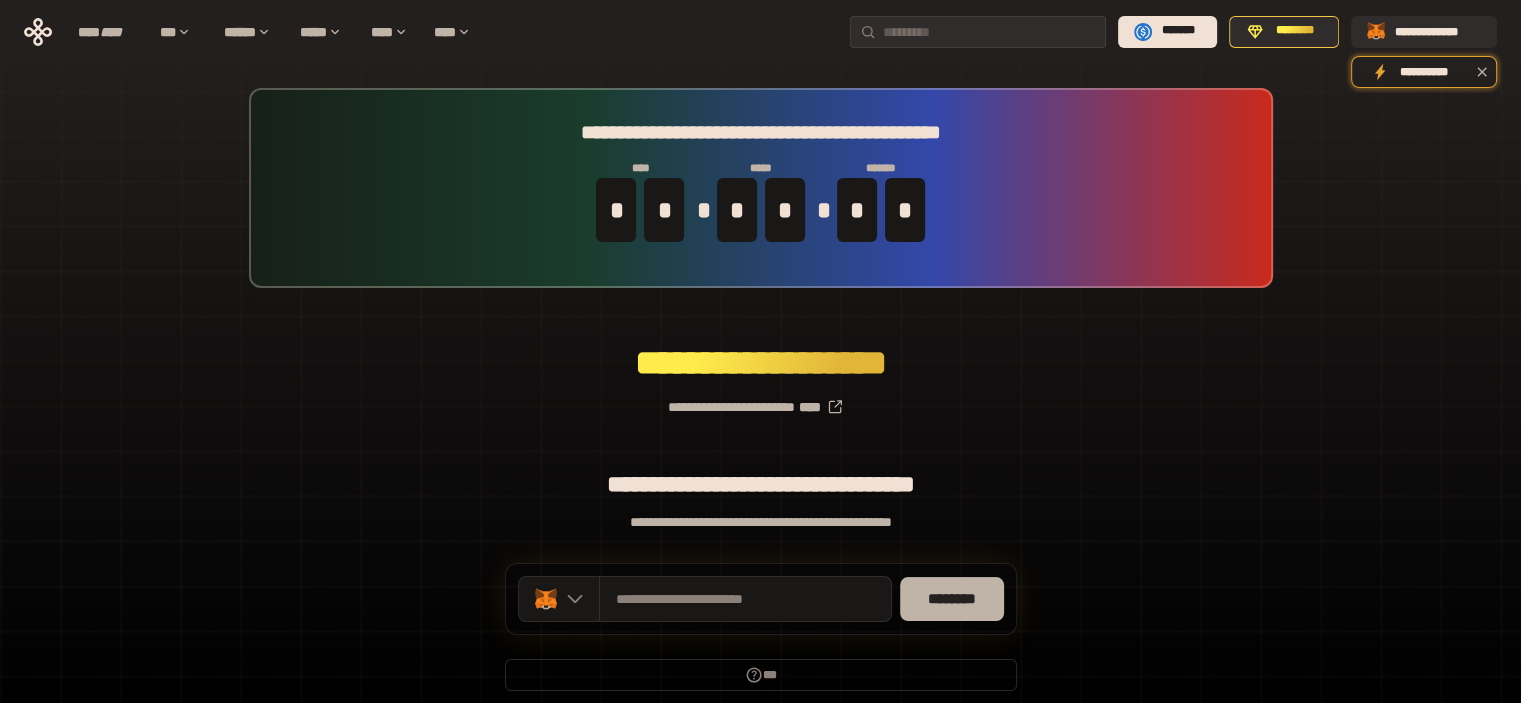 click on "********" at bounding box center (952, 599) 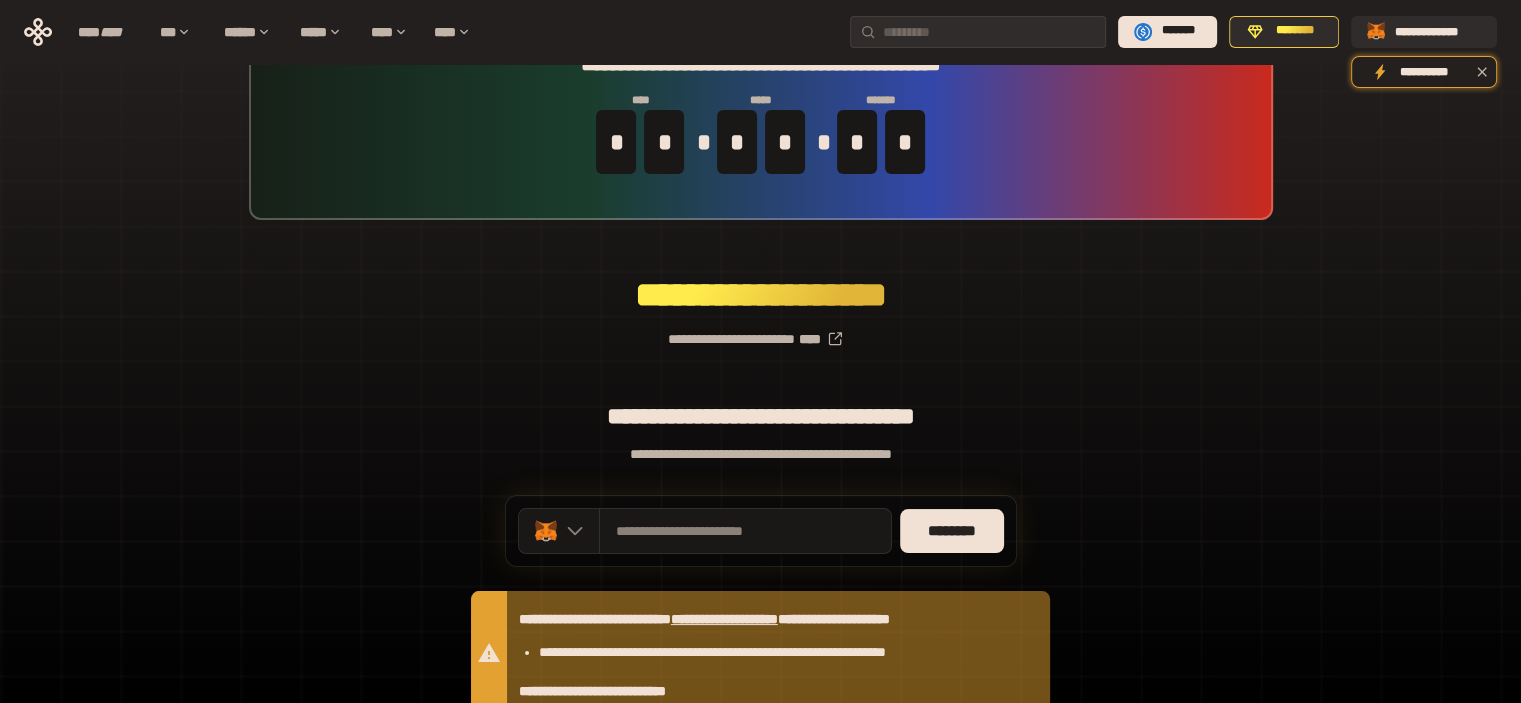 scroll, scrollTop: 0, scrollLeft: 0, axis: both 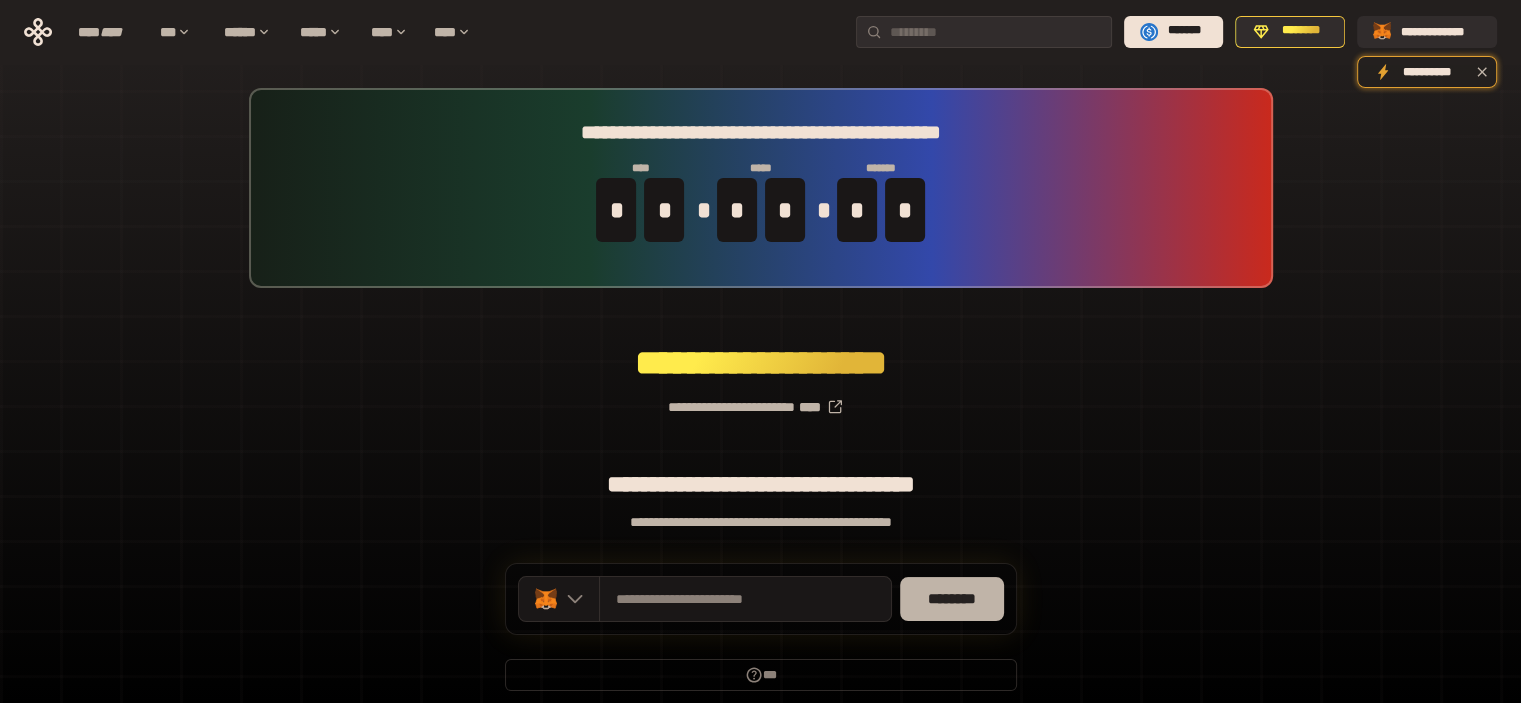 click on "********" at bounding box center (952, 599) 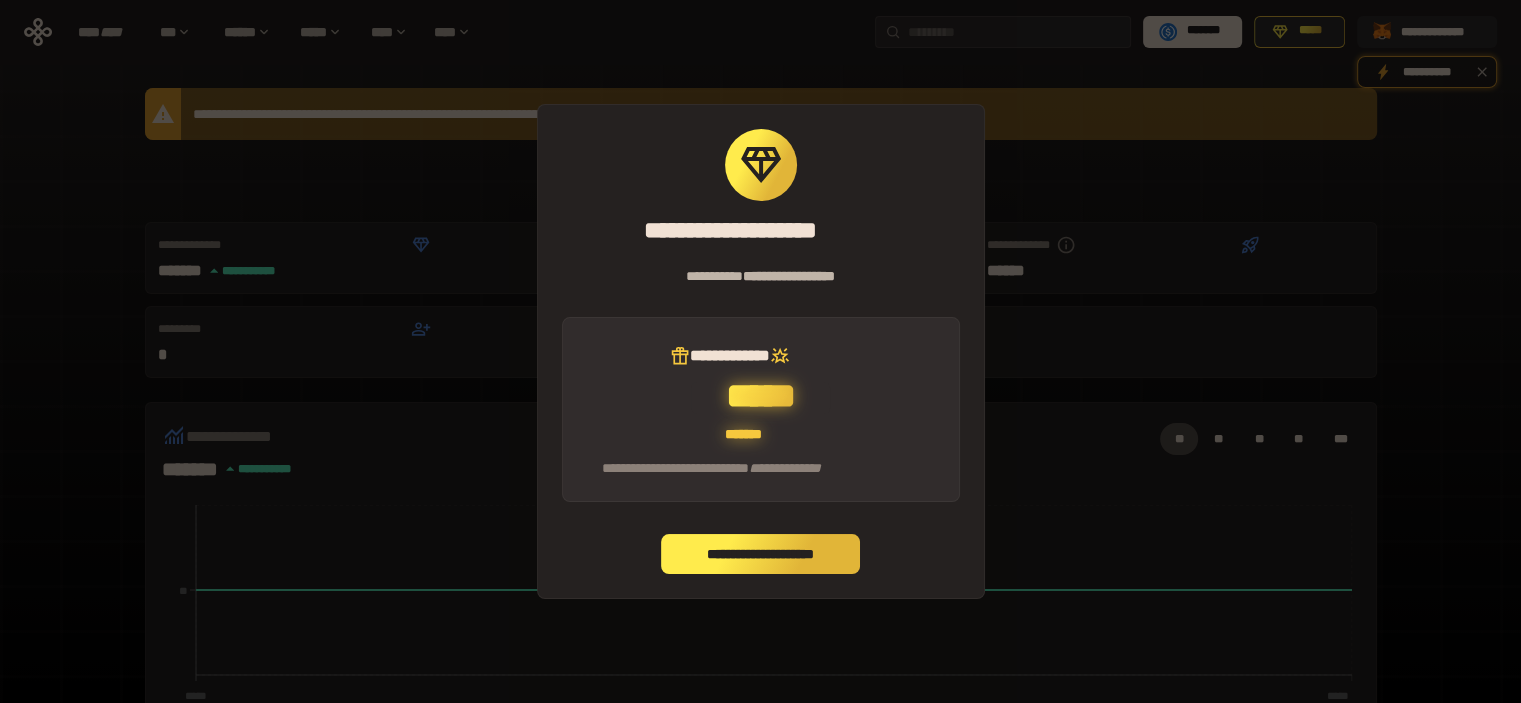 click on "**********" at bounding box center [761, 554] 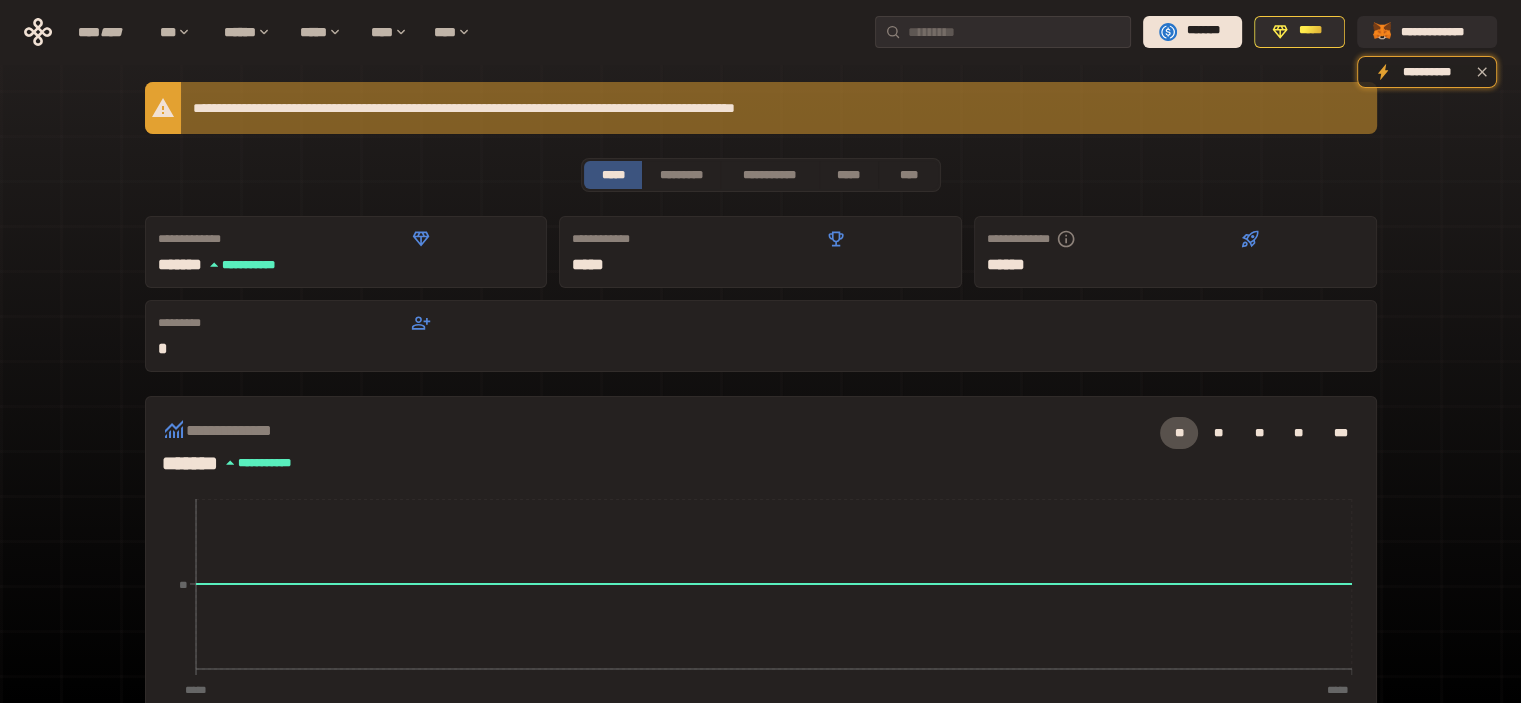 scroll, scrollTop: 0, scrollLeft: 0, axis: both 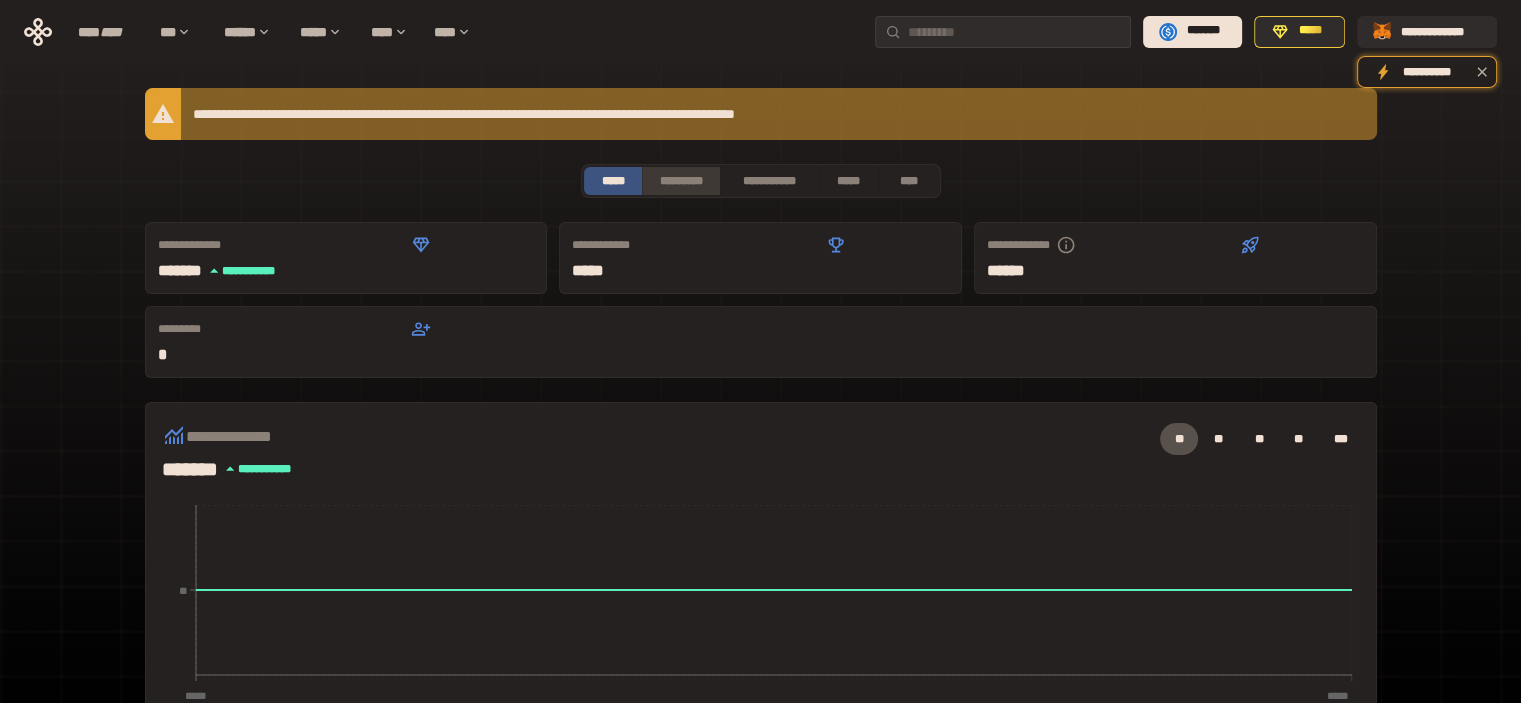 click on "*********" at bounding box center (680, 181) 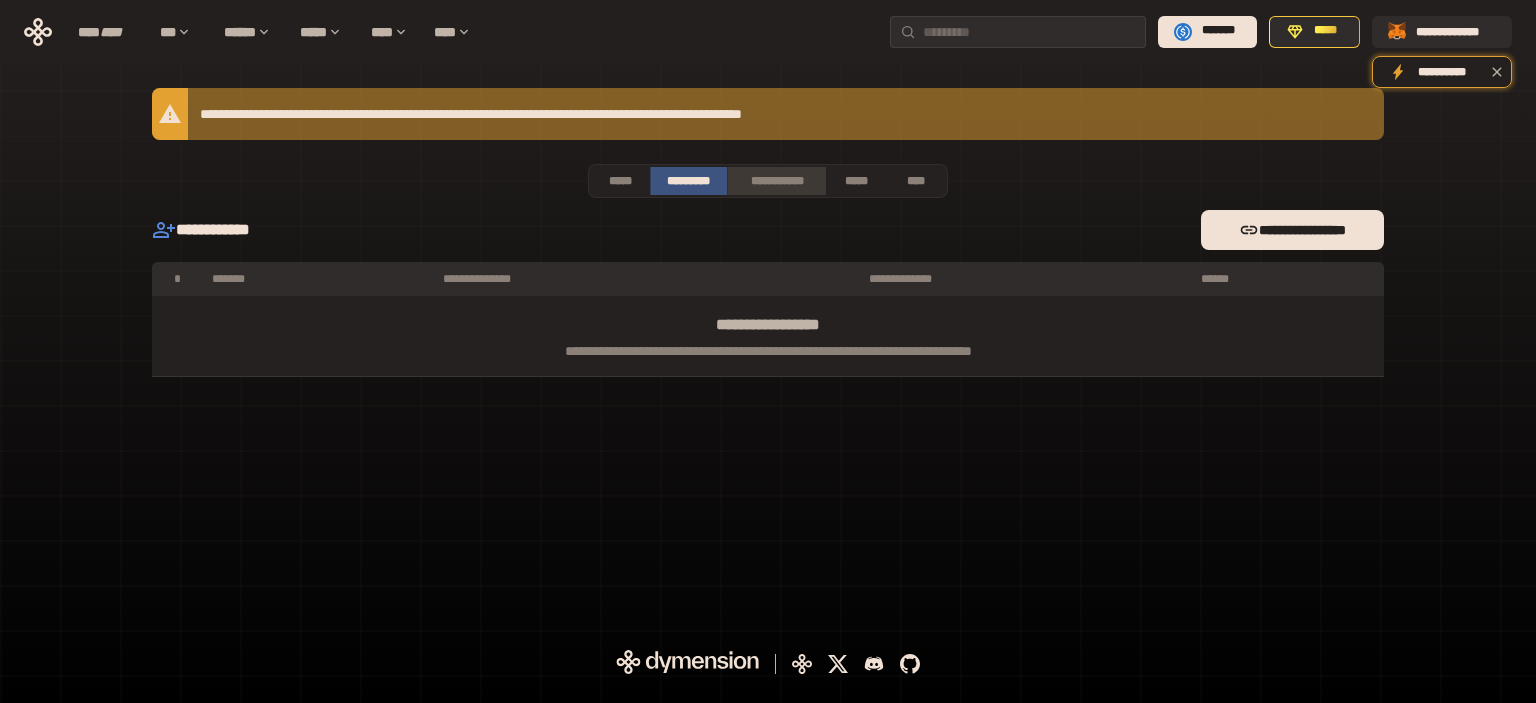 click on "**********" at bounding box center (776, 181) 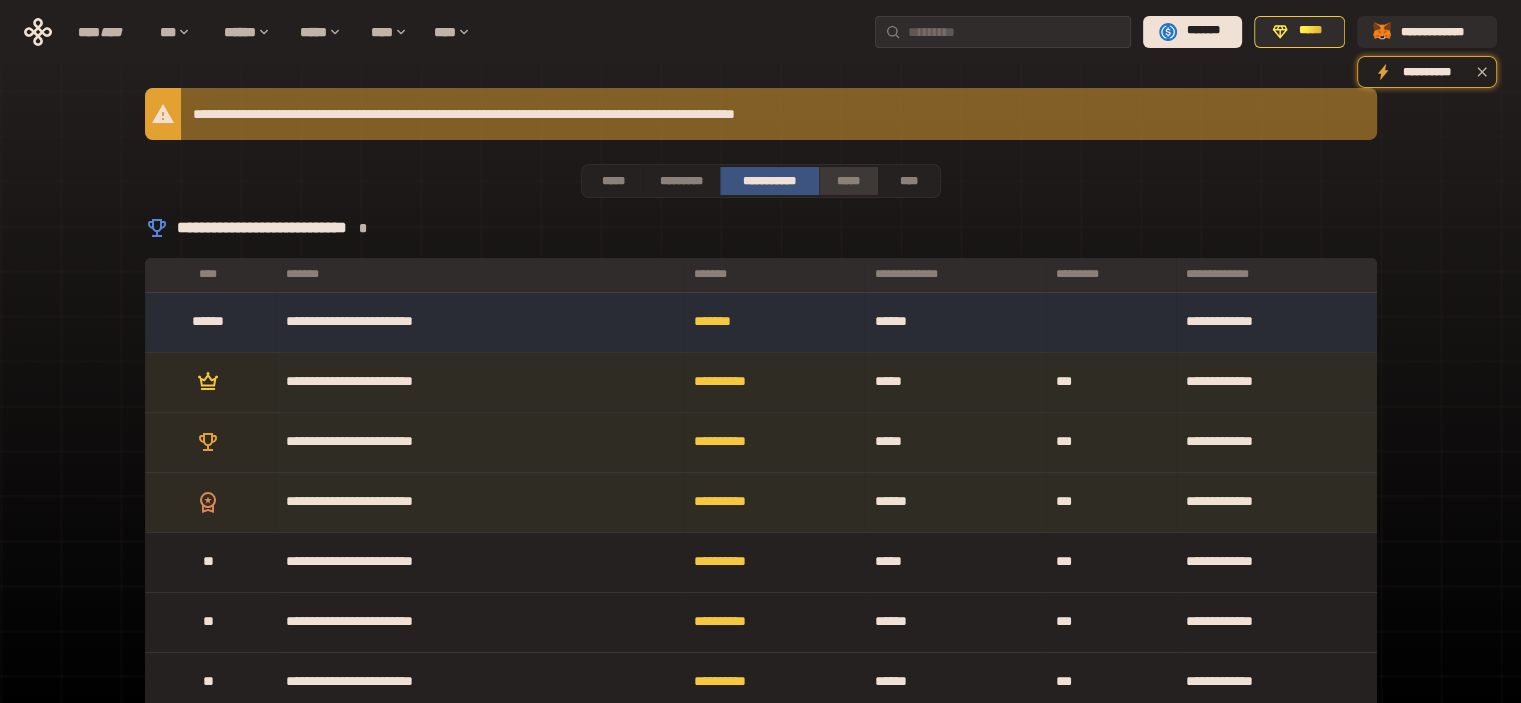 click on "*****" at bounding box center (849, 181) 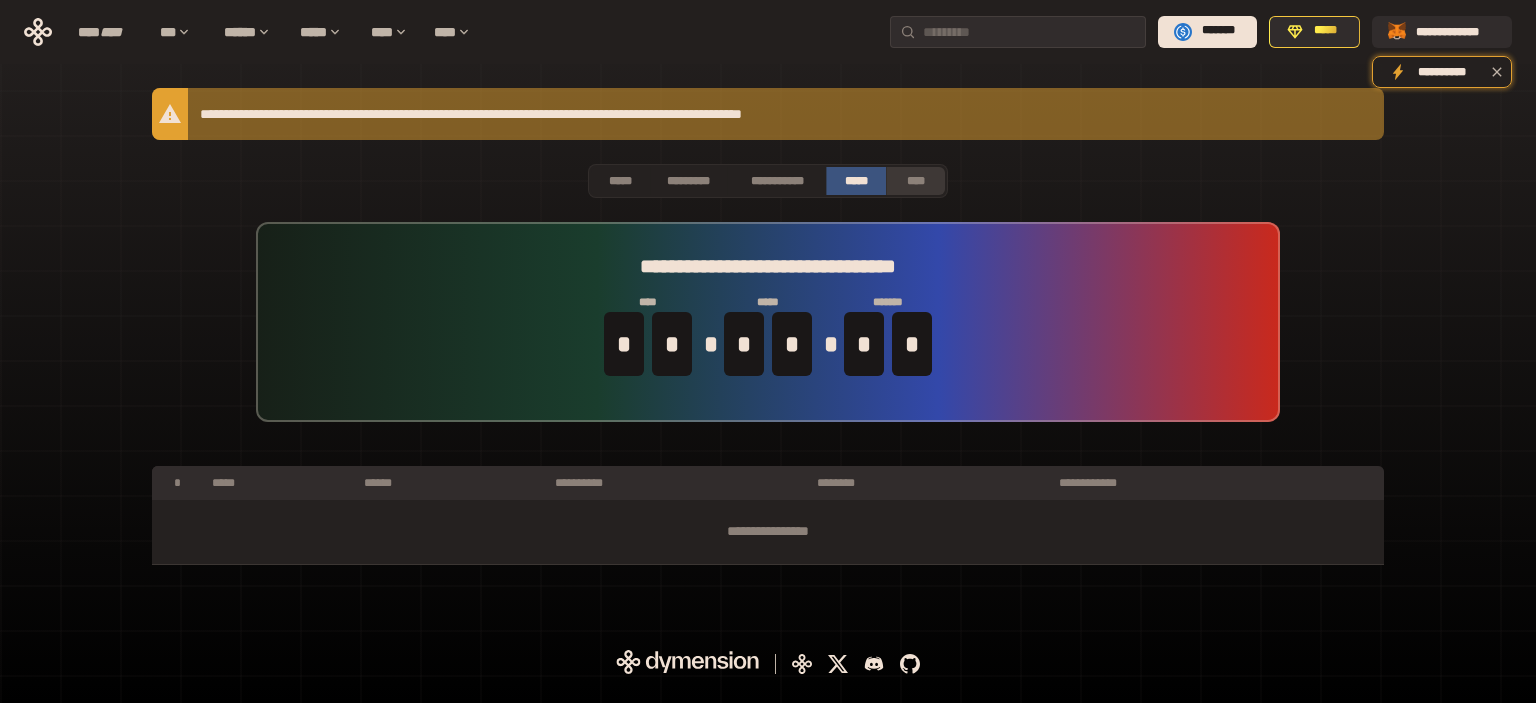 click on "****" at bounding box center [916, 181] 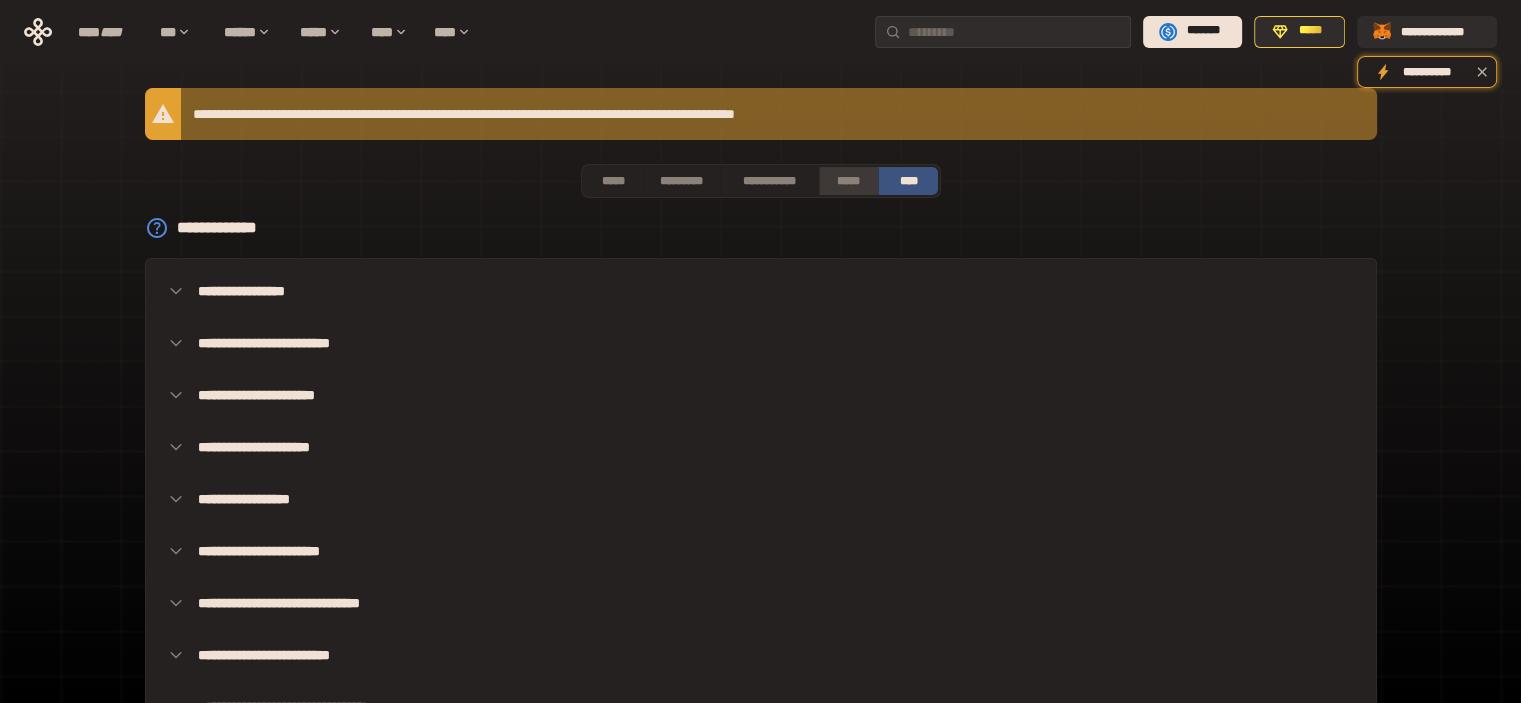 click on "*****" at bounding box center (849, 181) 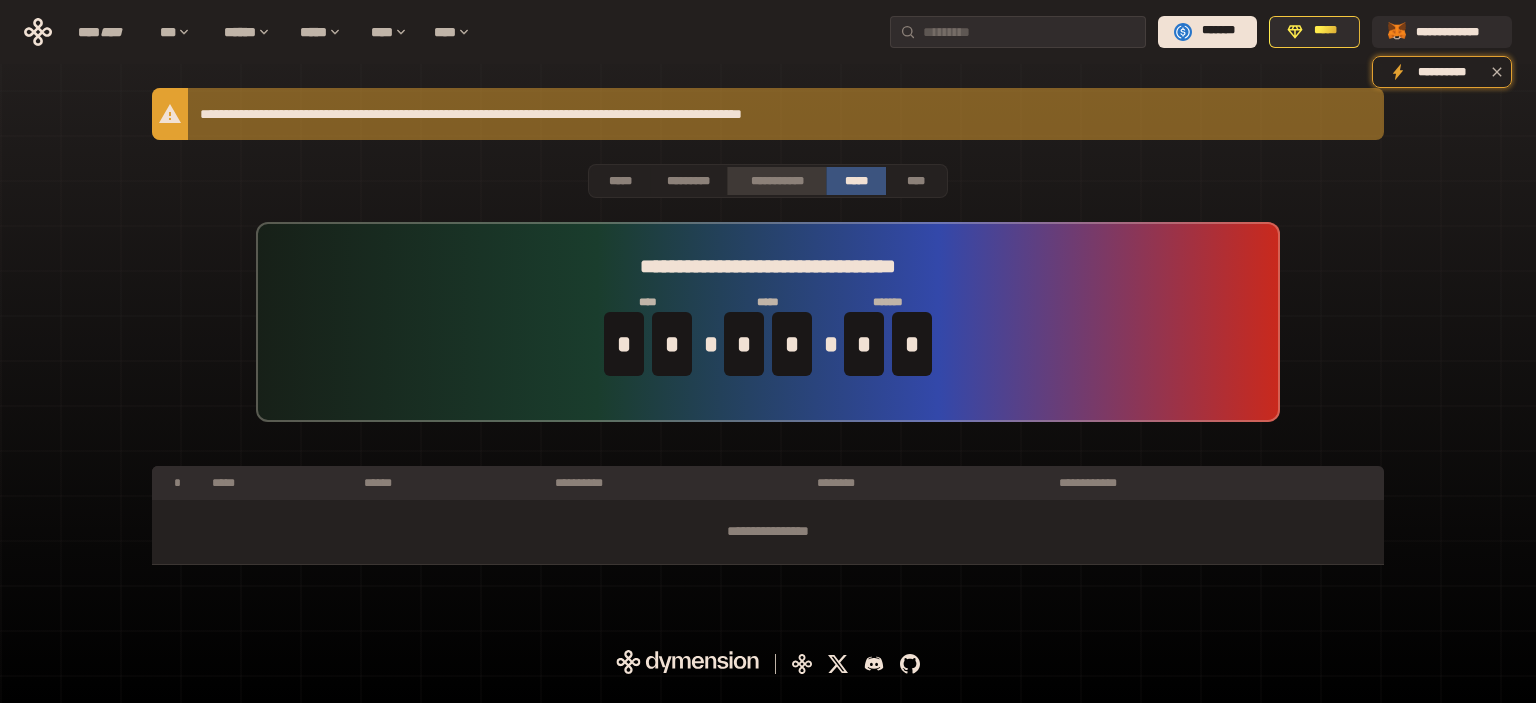 click on "**********" at bounding box center (776, 181) 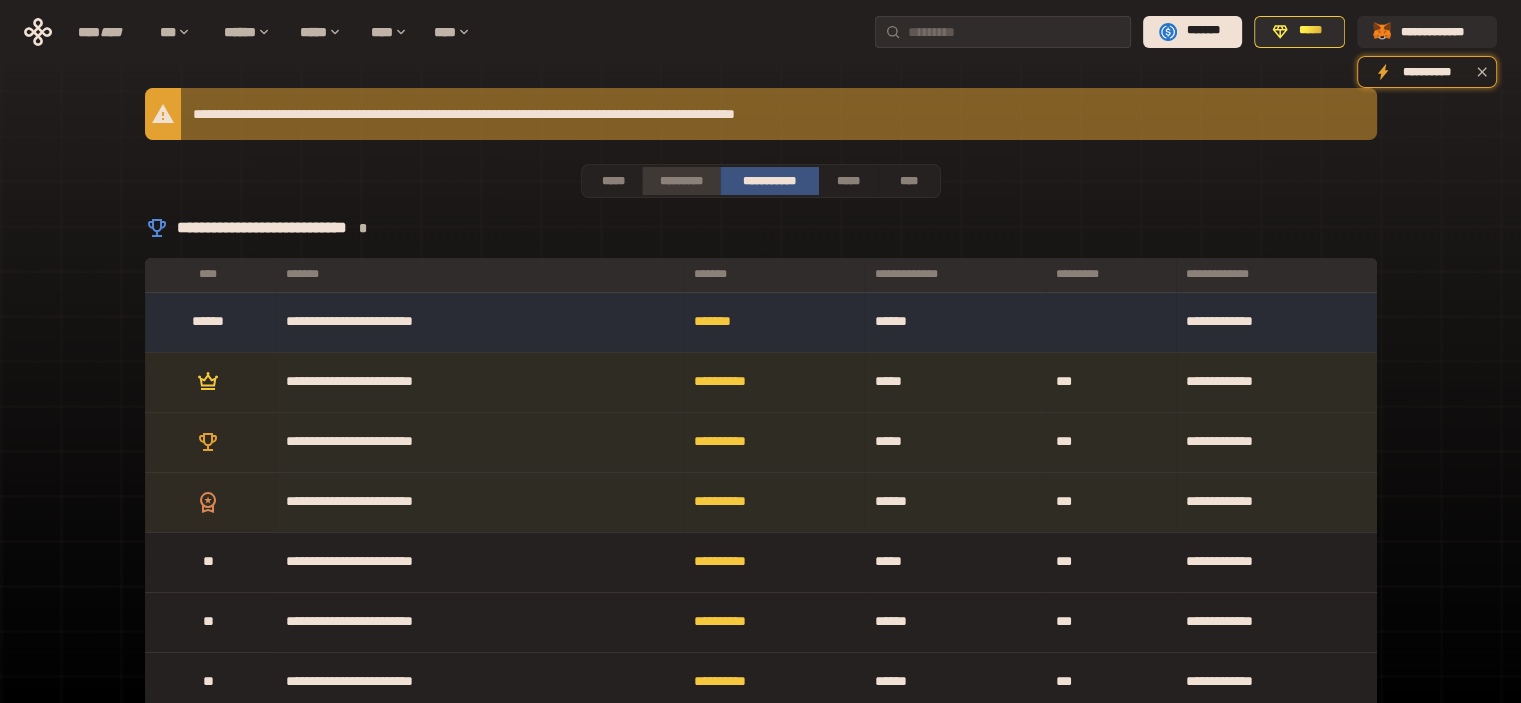 click on "*********" at bounding box center (680, 181) 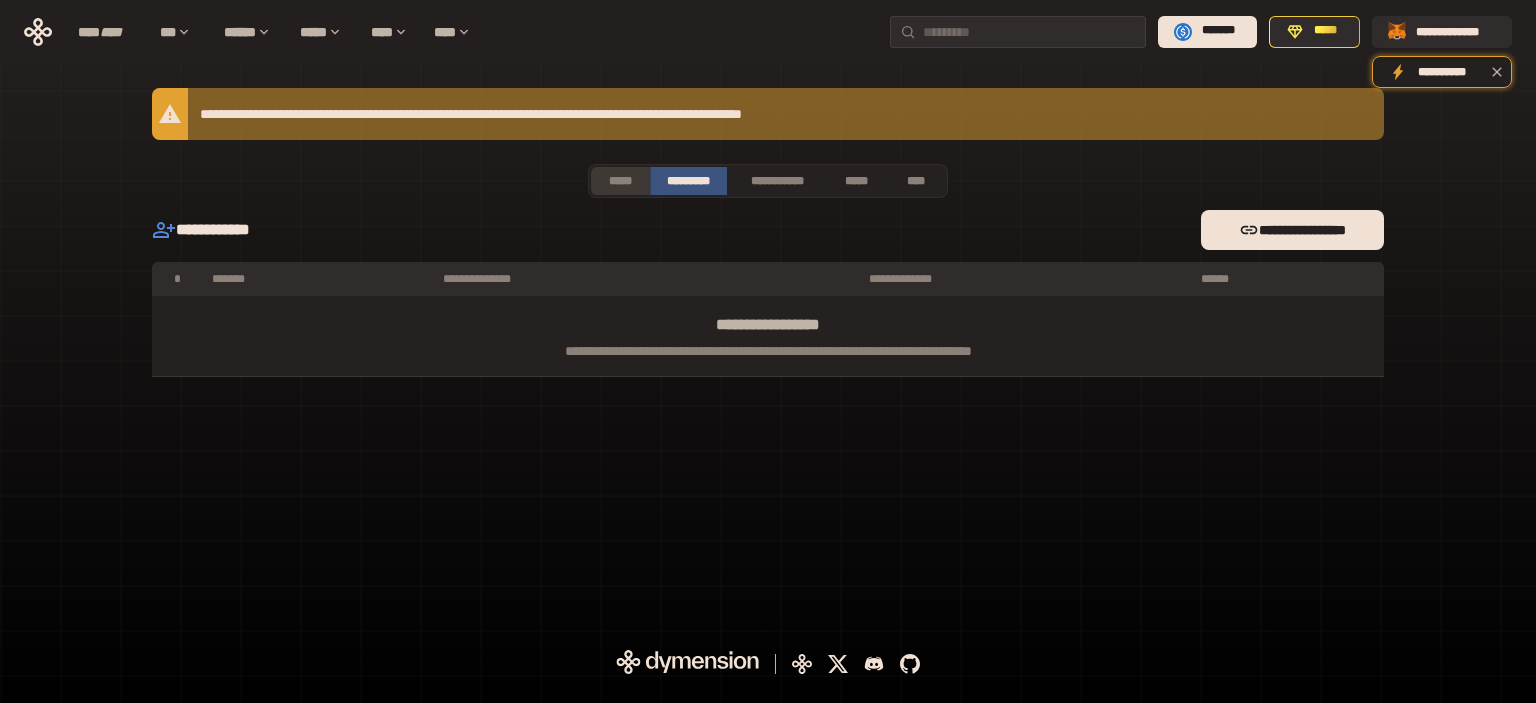 click on "*****" at bounding box center [620, 181] 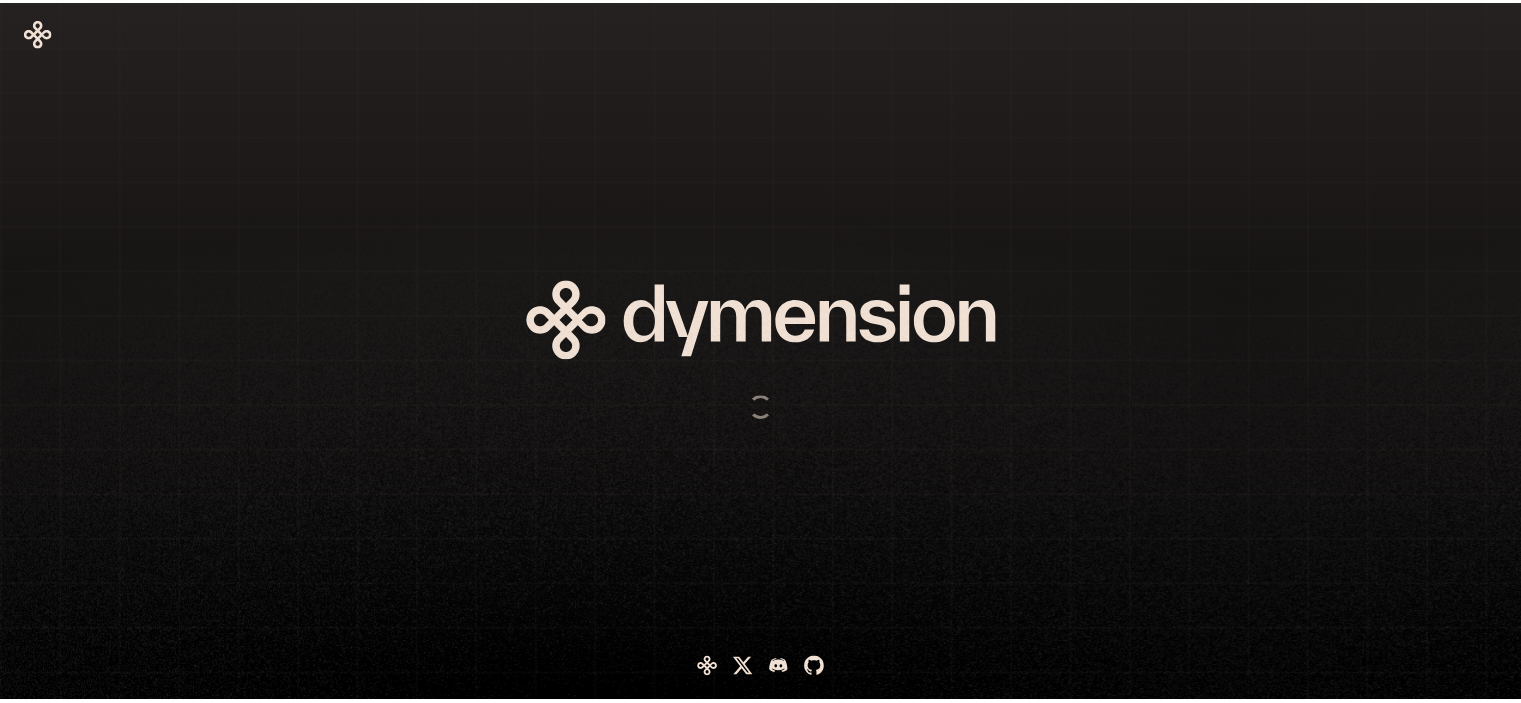 scroll, scrollTop: 0, scrollLeft: 0, axis: both 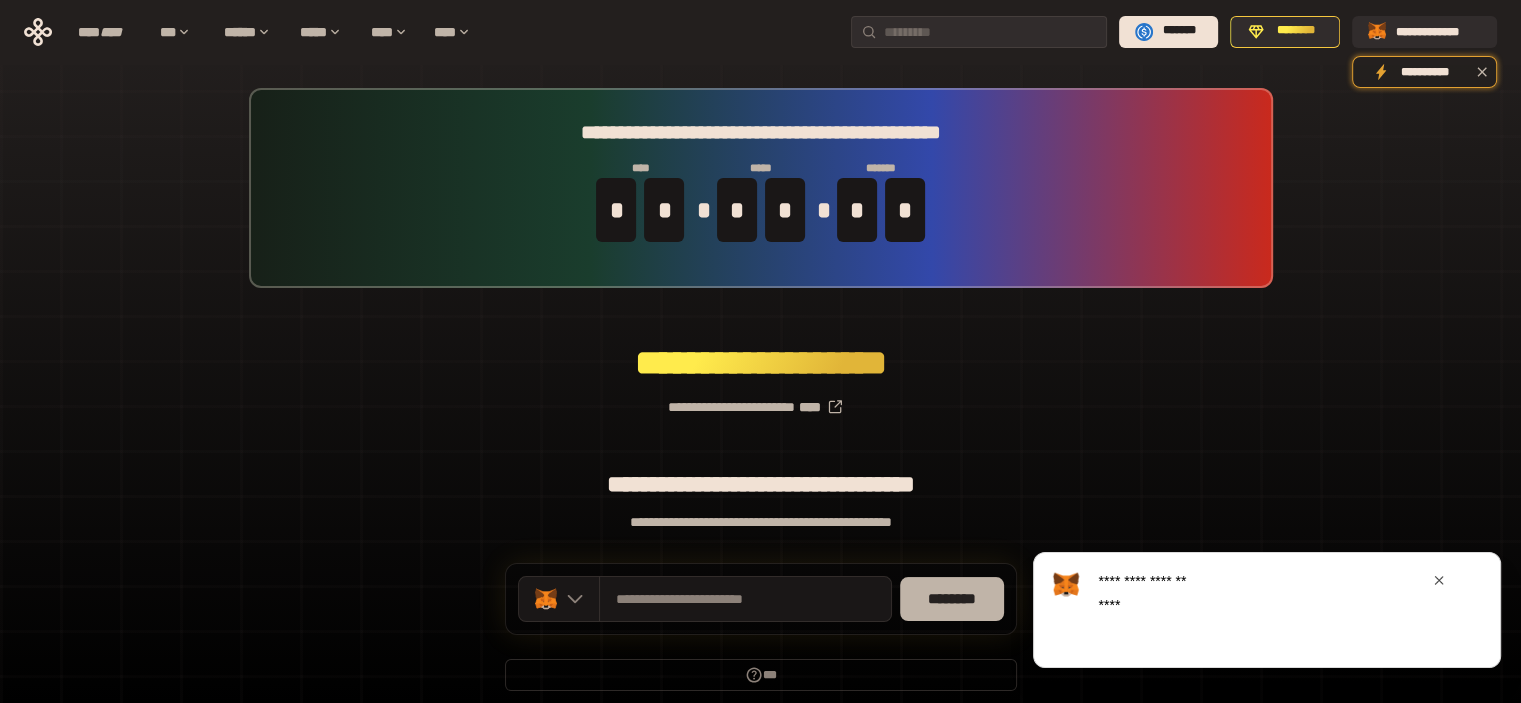 click on "********" at bounding box center (952, 599) 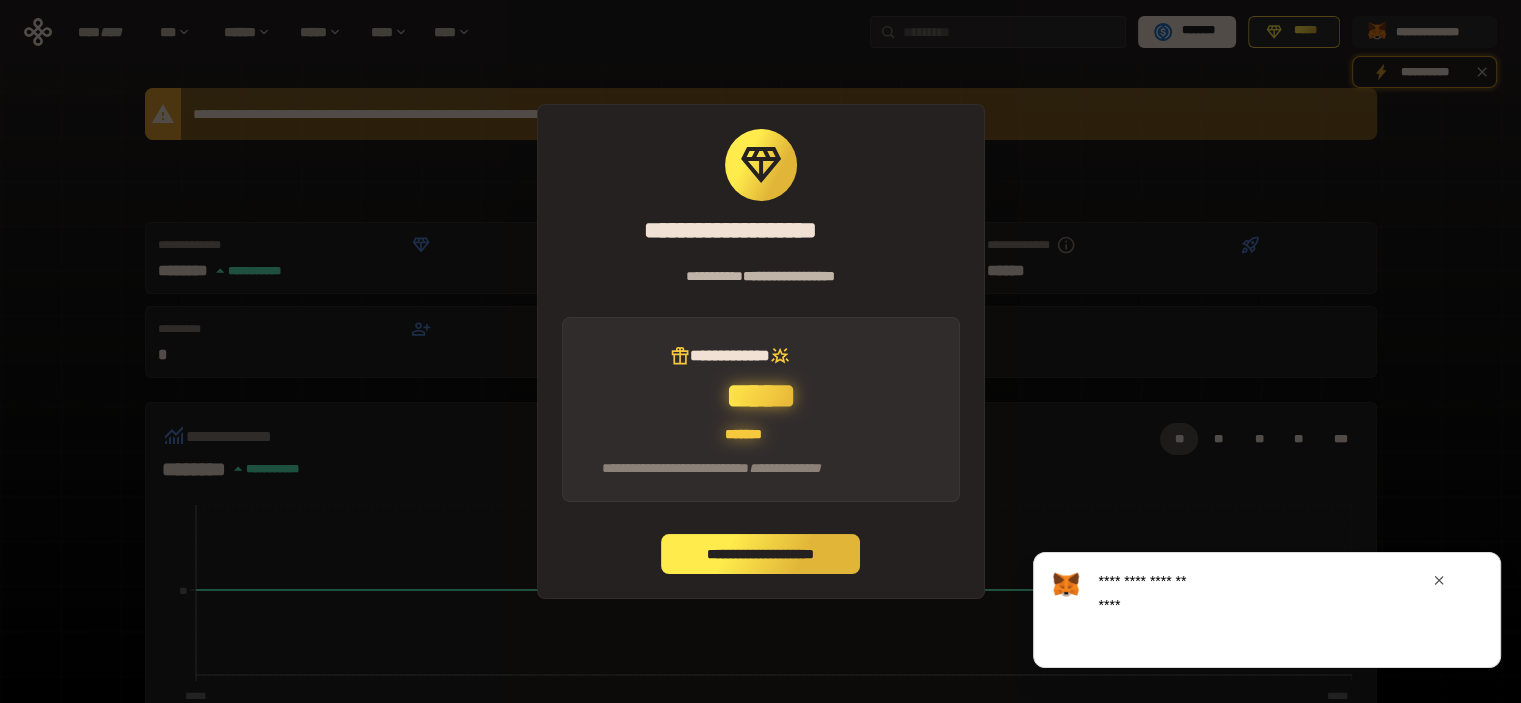 click on "**********" at bounding box center (761, 554) 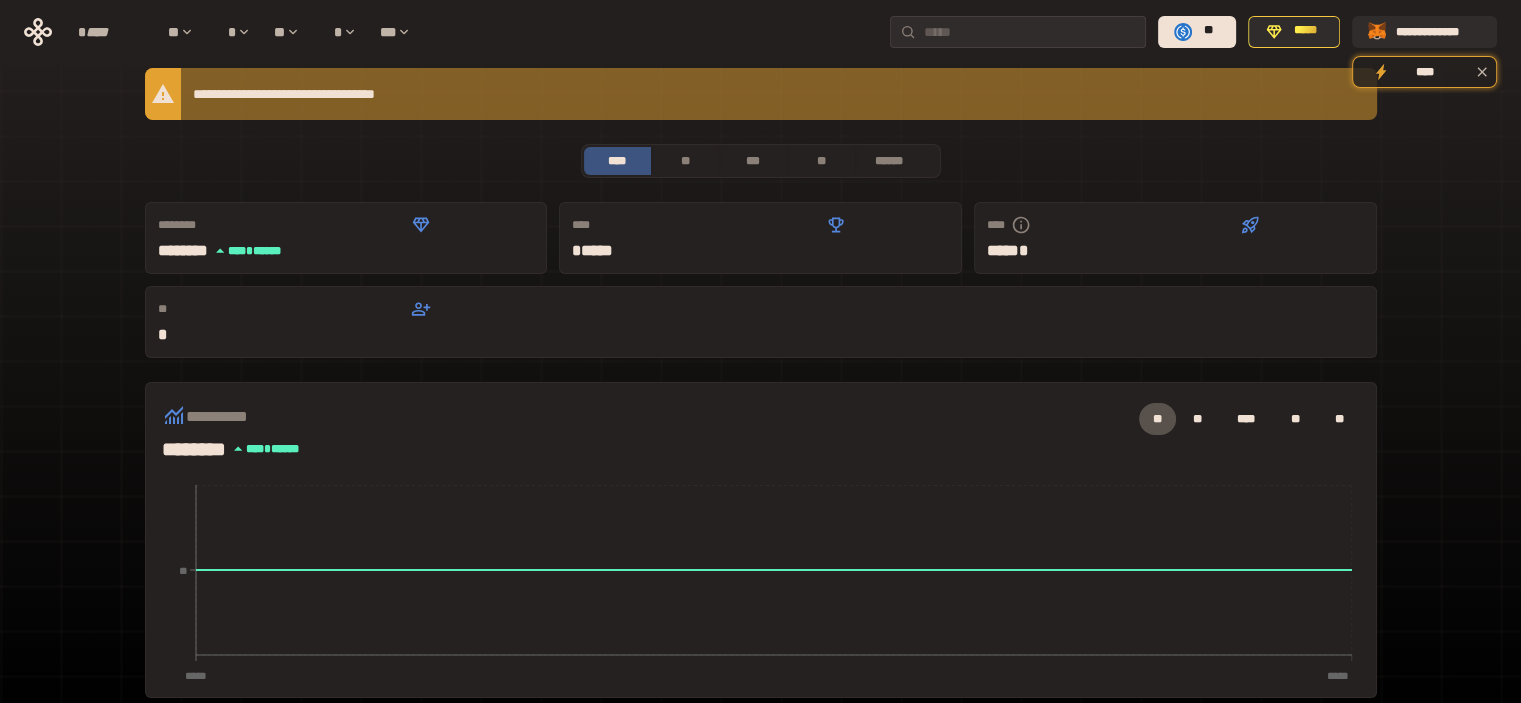 scroll, scrollTop: 0, scrollLeft: 0, axis: both 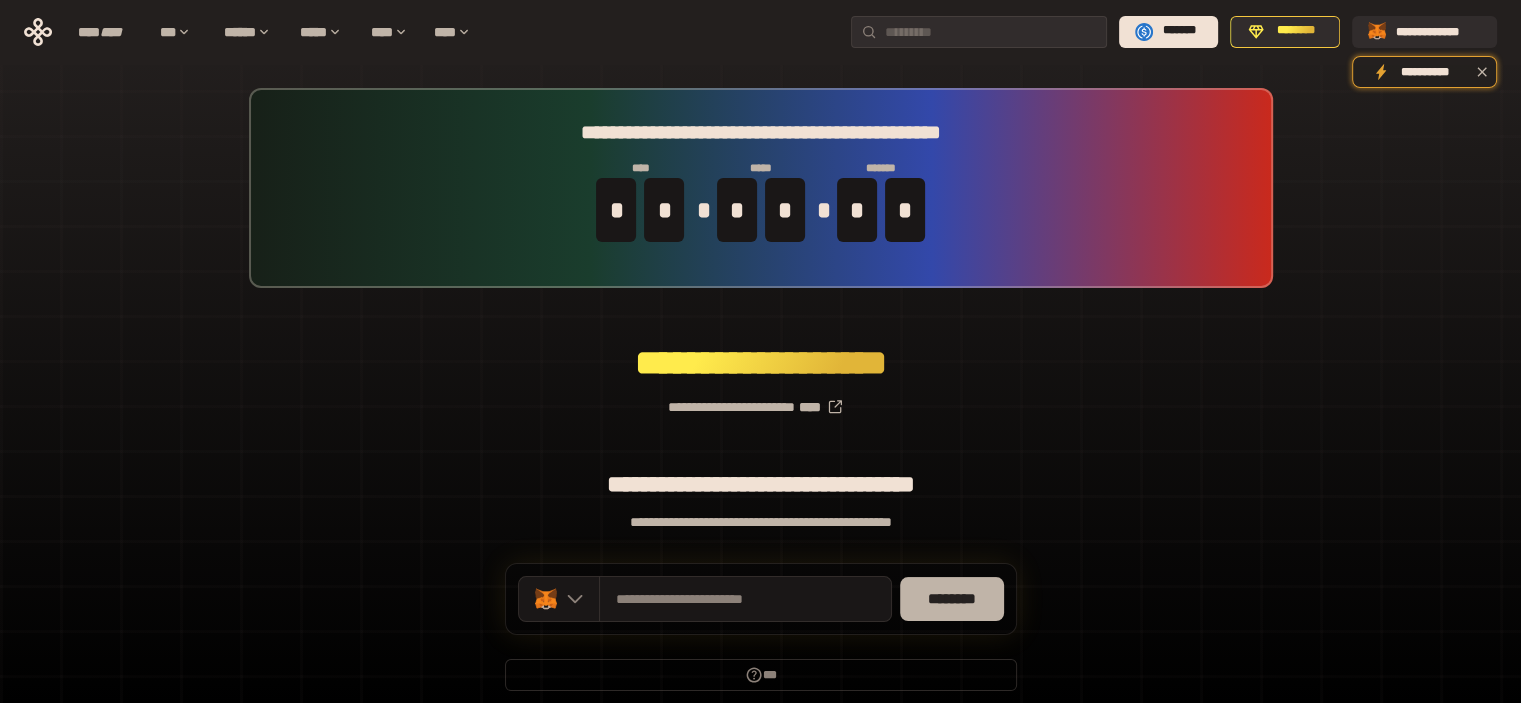 click on "********" at bounding box center (952, 599) 